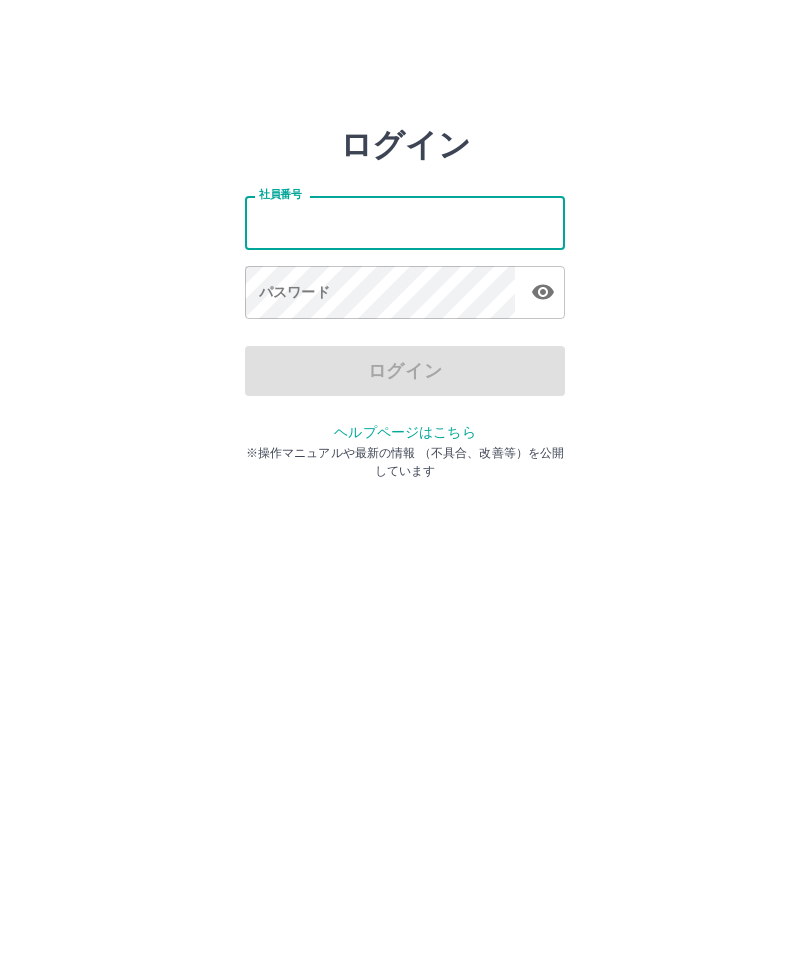 scroll, scrollTop: 0, scrollLeft: 0, axis: both 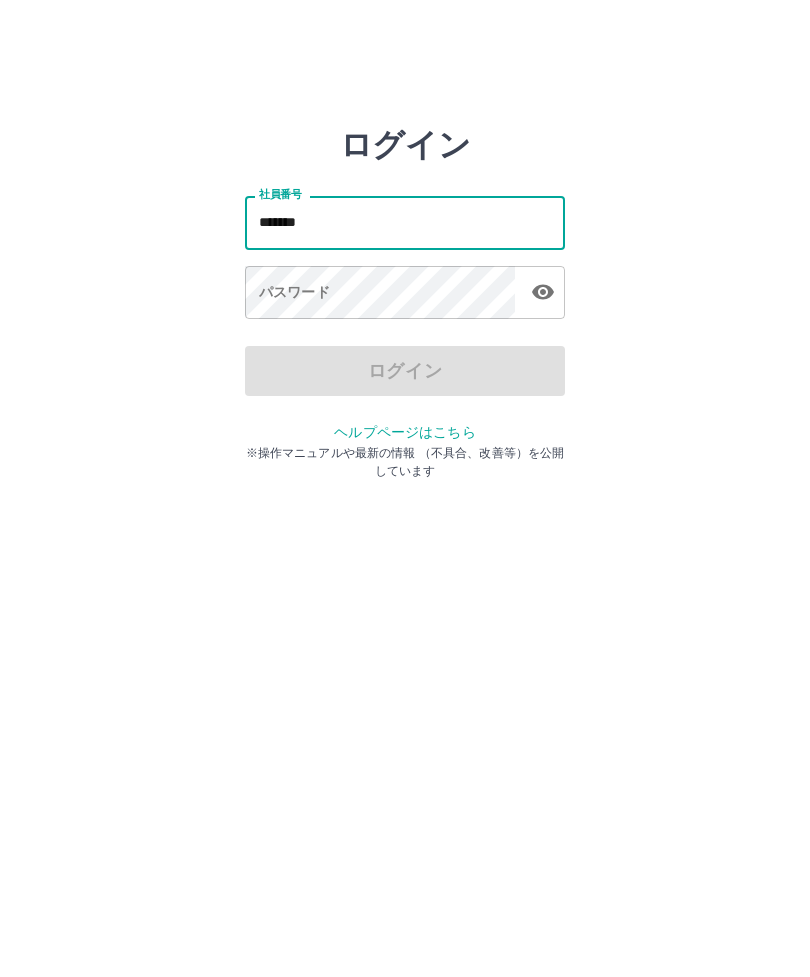 type on "*******" 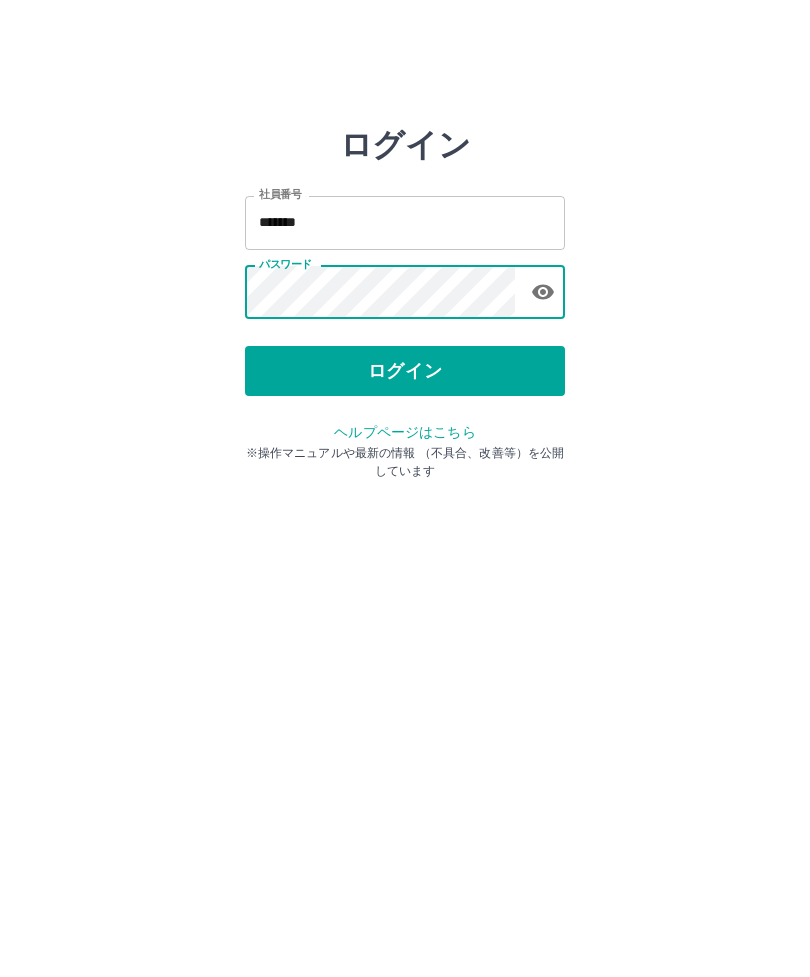 click on "ログイン" at bounding box center (405, 371) 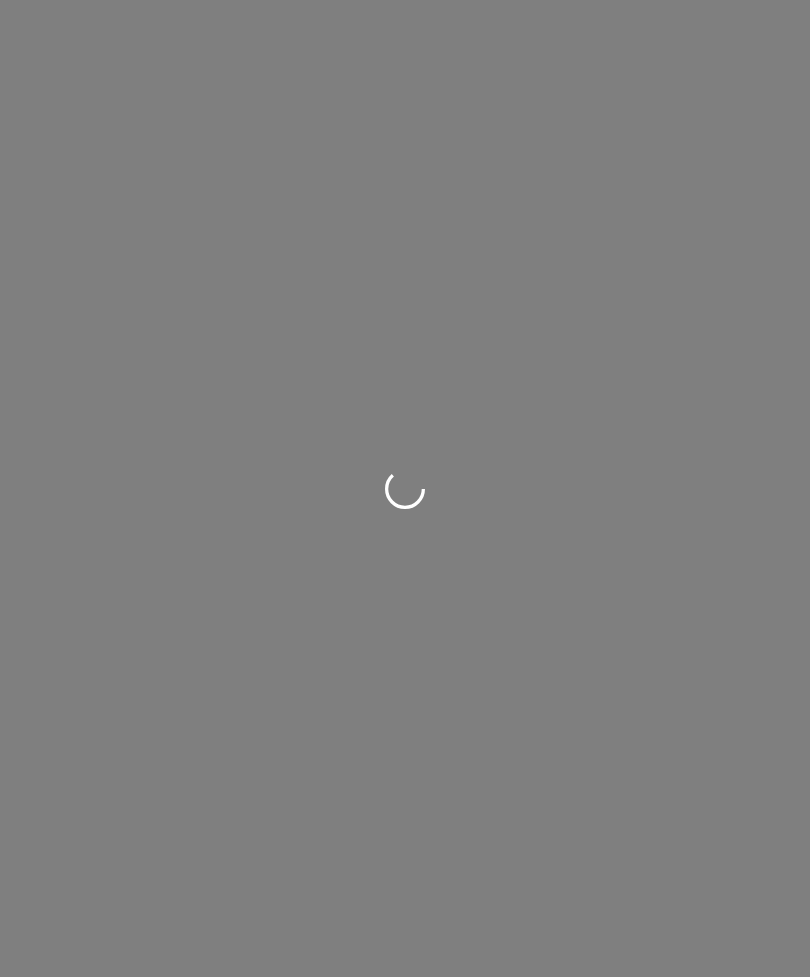 scroll, scrollTop: 0, scrollLeft: 0, axis: both 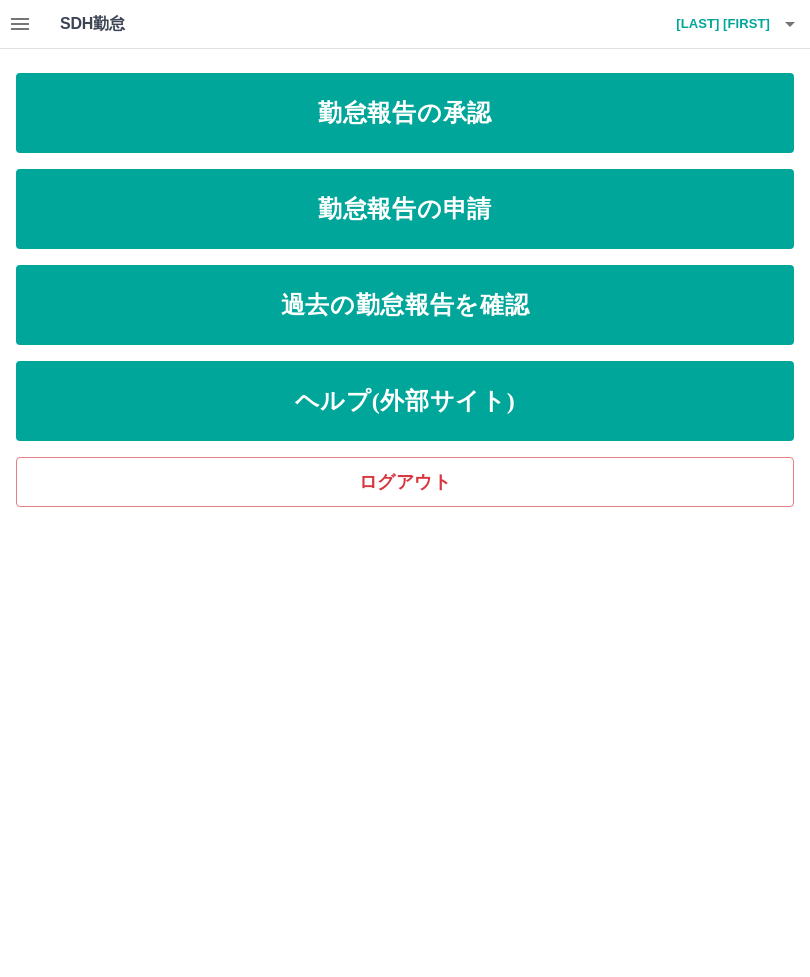 click on "勤怠報告の申請" at bounding box center [405, 113] 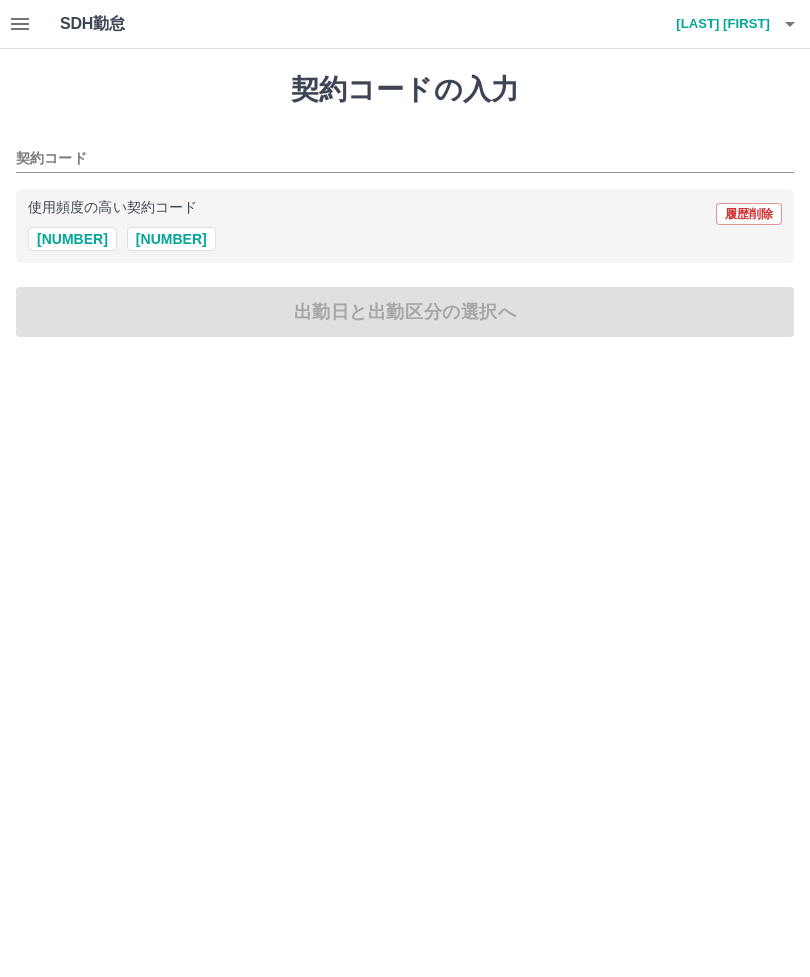 click on "[NUMBER]" at bounding box center [171, 239] 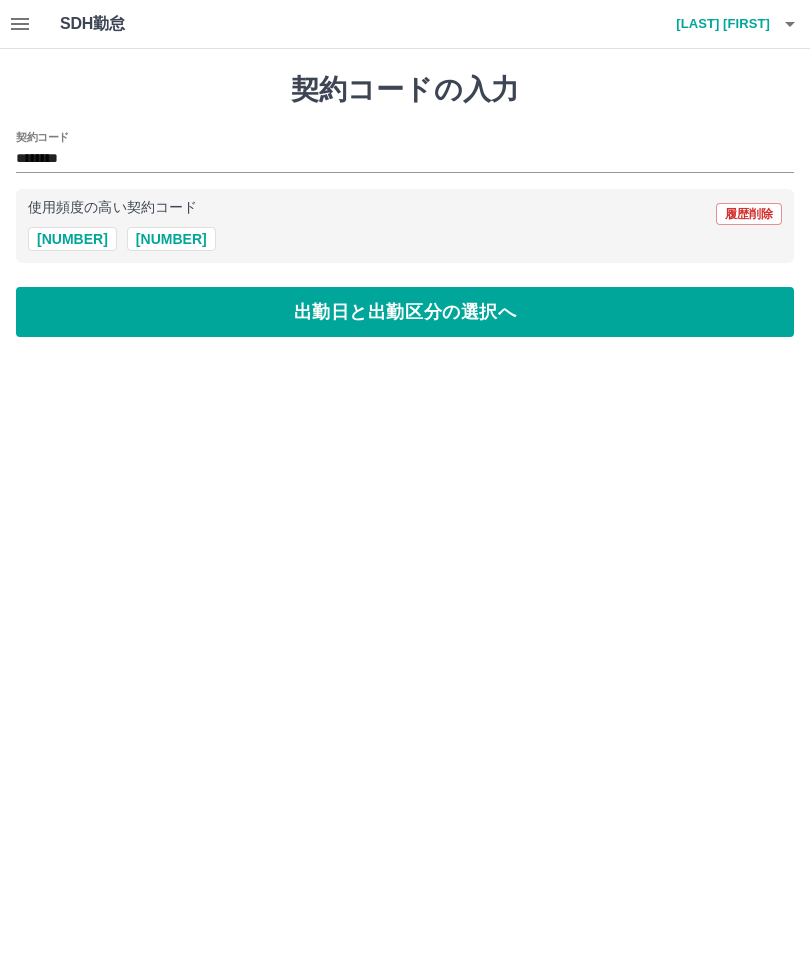 click on "出勤日と出勤区分の選択へ" at bounding box center (405, 312) 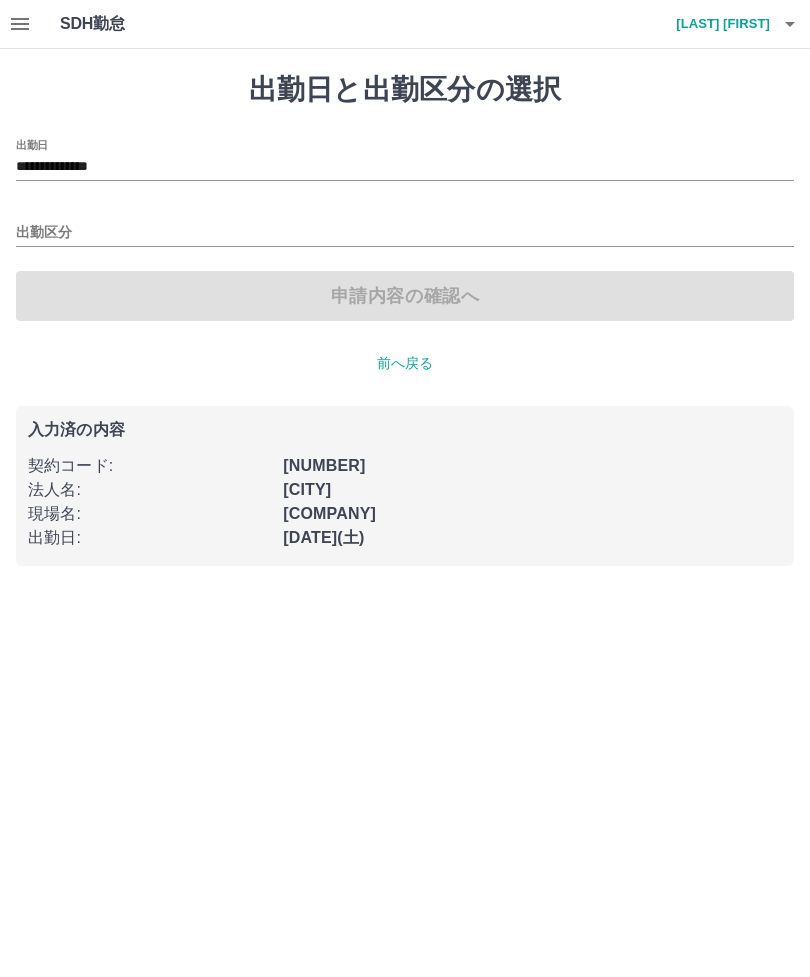 click on "出勤区分" at bounding box center (405, 233) 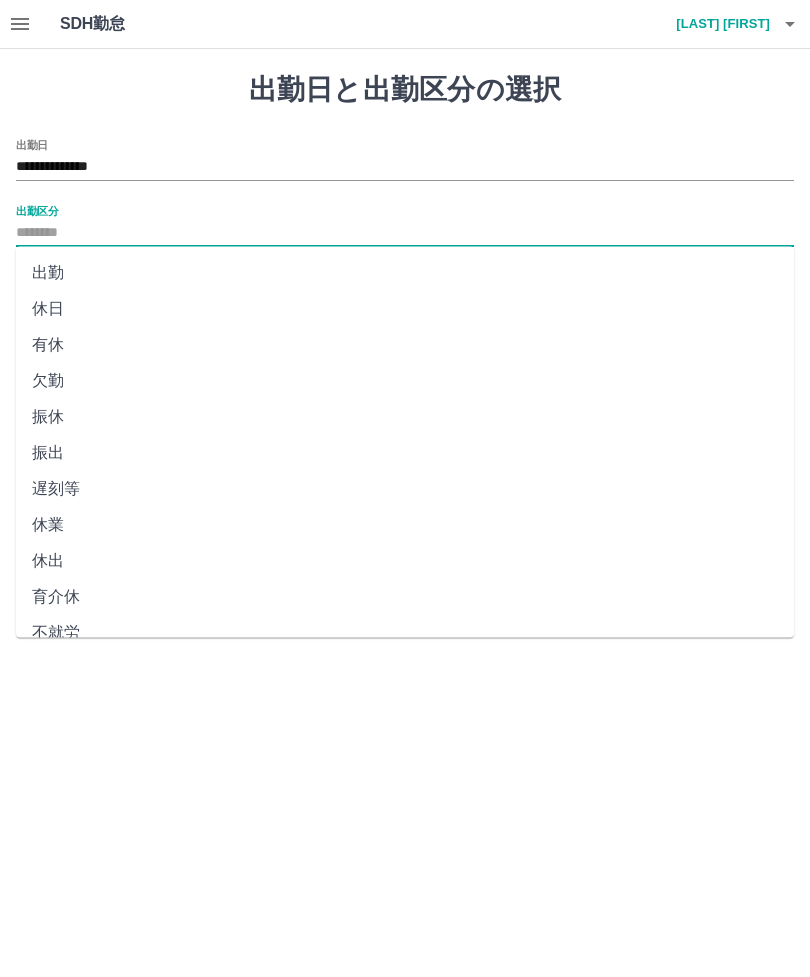 click on "出勤" at bounding box center [405, 273] 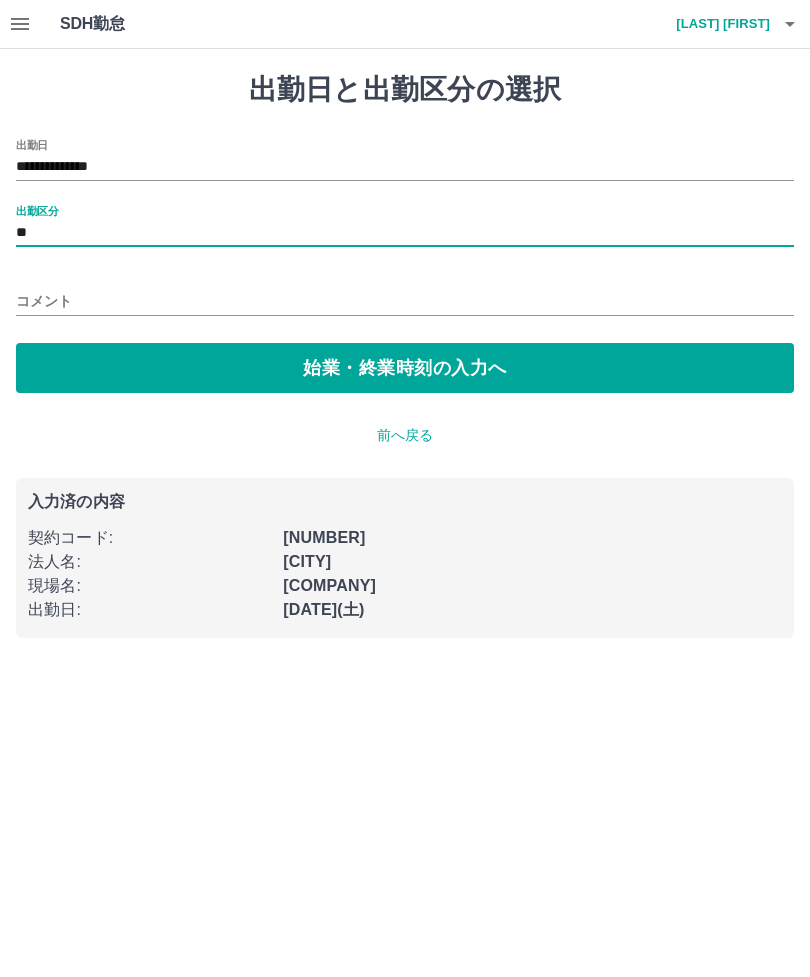 click on "コメント" at bounding box center [405, 301] 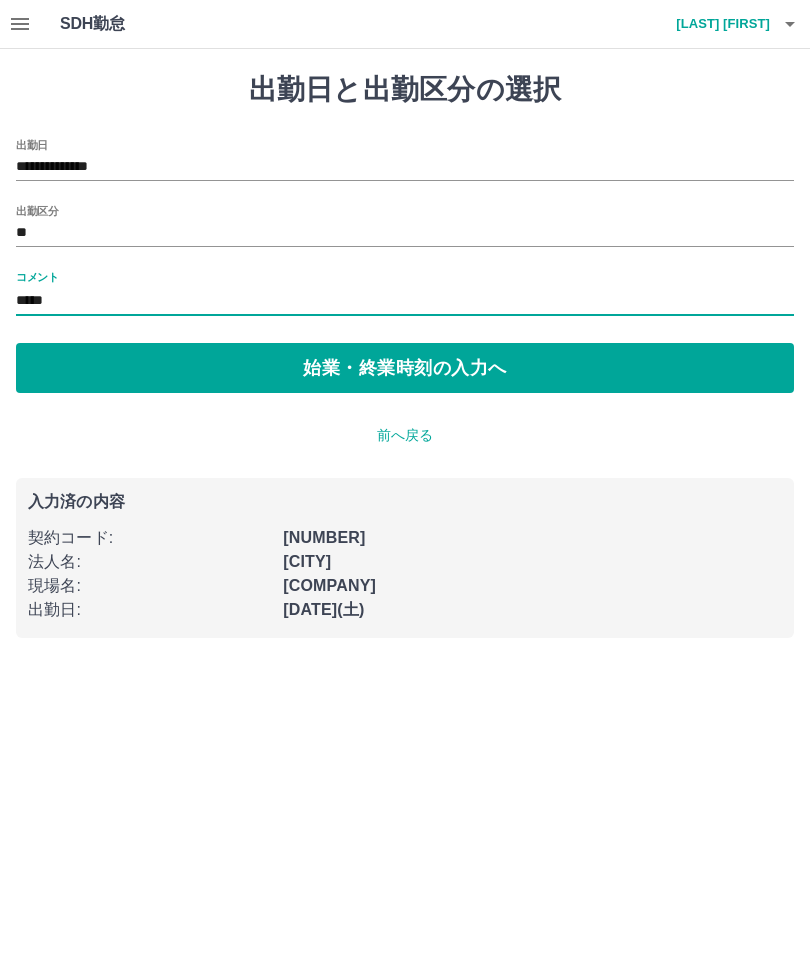 type on "*****" 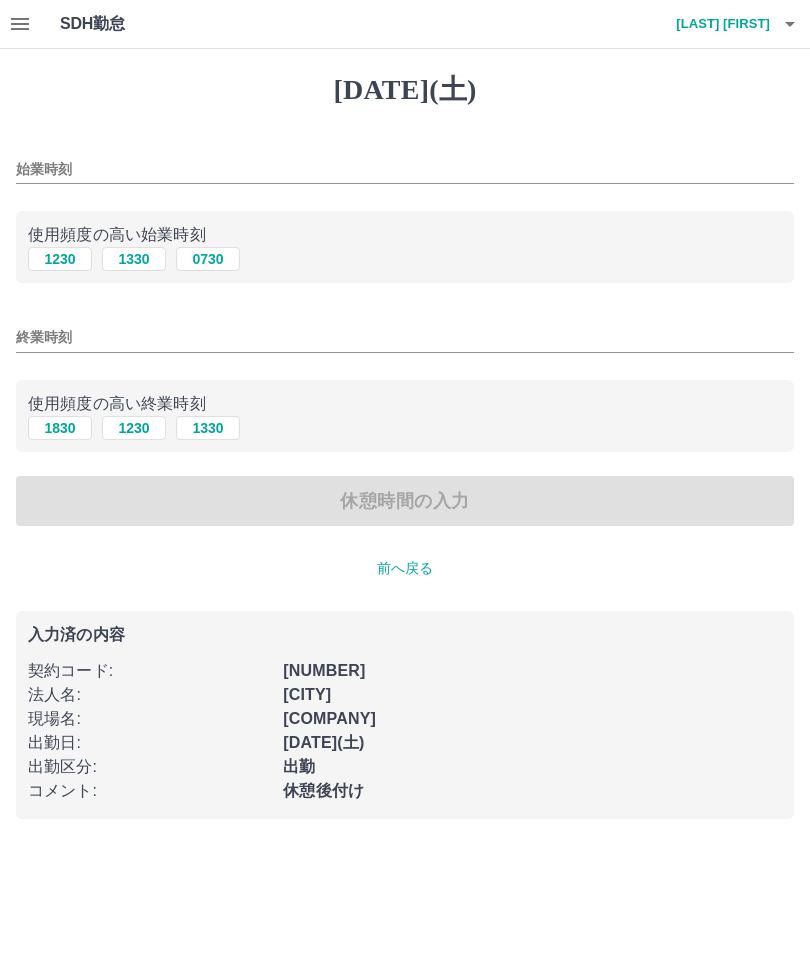 click on "0730" at bounding box center (208, 259) 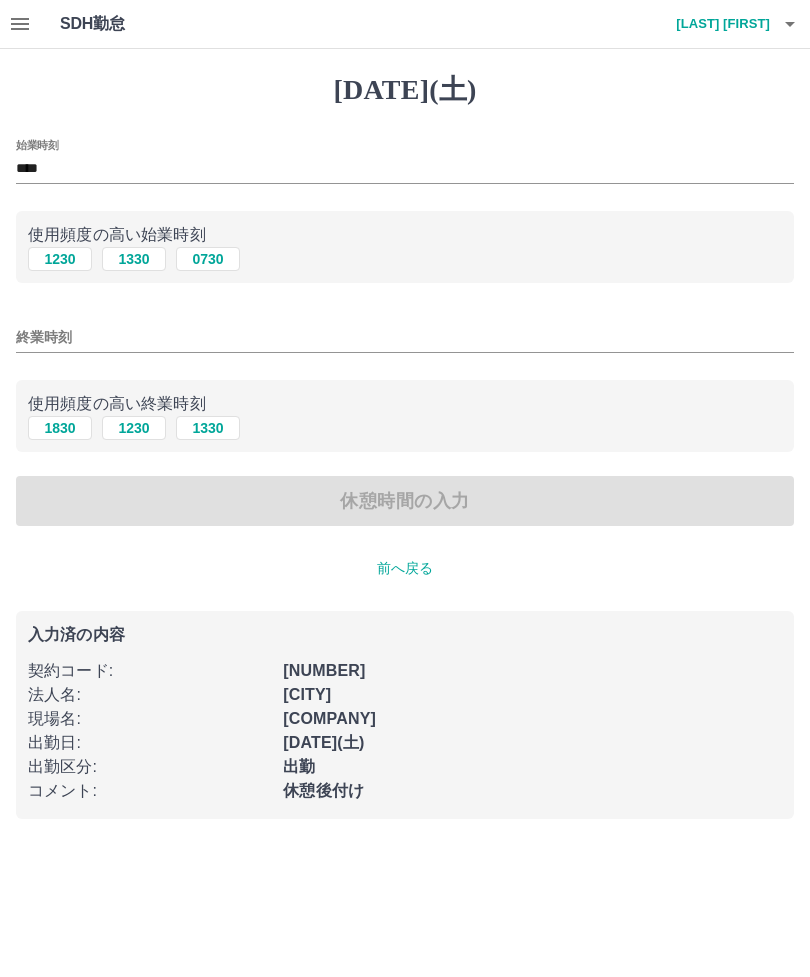 click on "終業時刻" at bounding box center [405, 337] 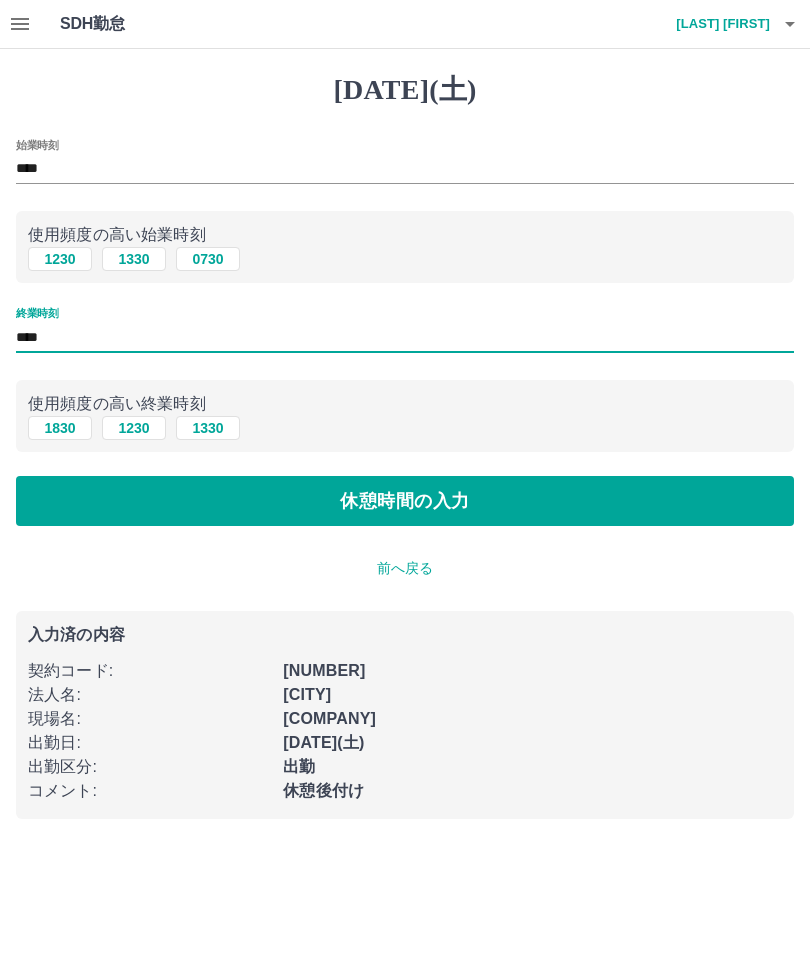 type on "****" 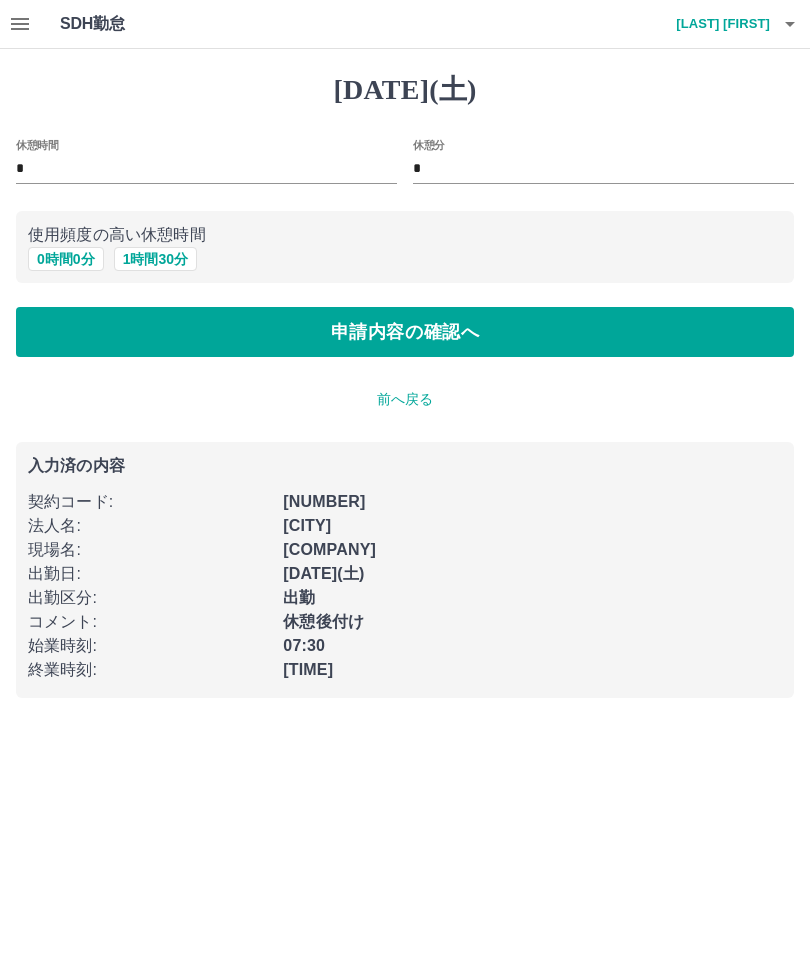 click on "*" at bounding box center (206, 169) 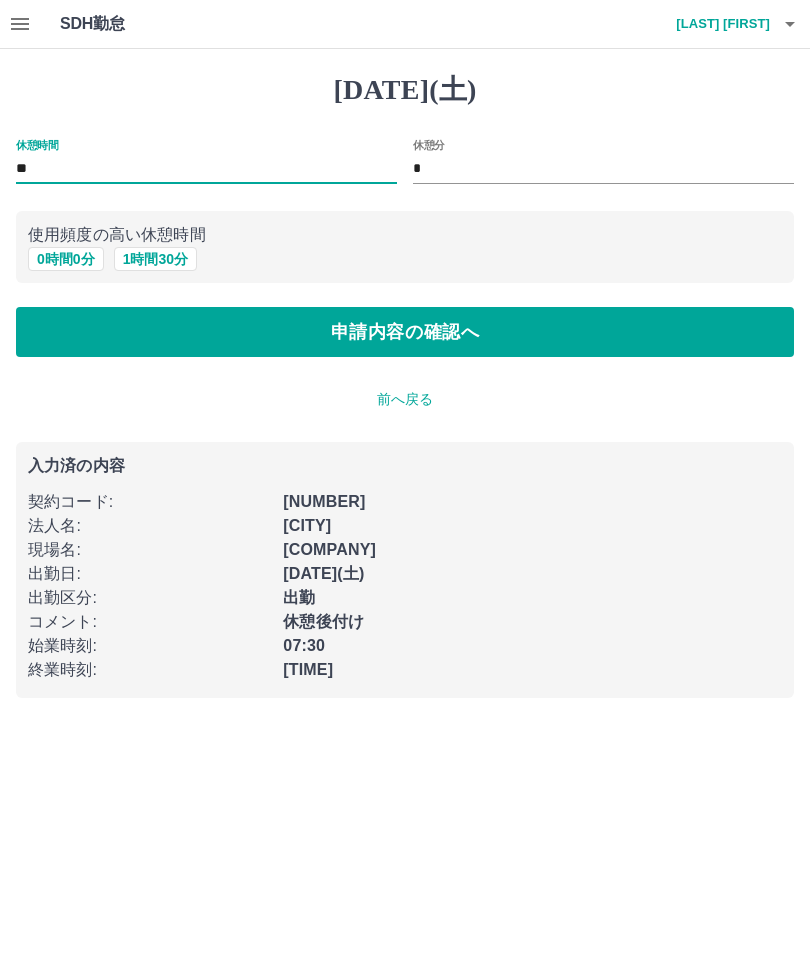 type on "**" 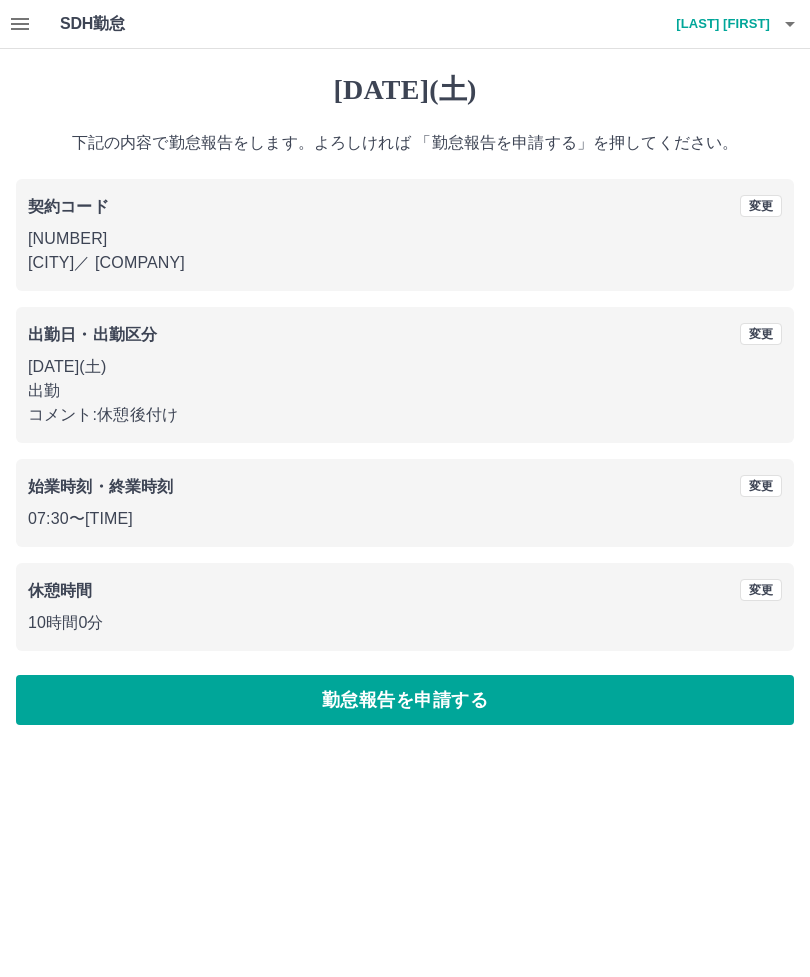 click on "変更" at bounding box center [761, 206] 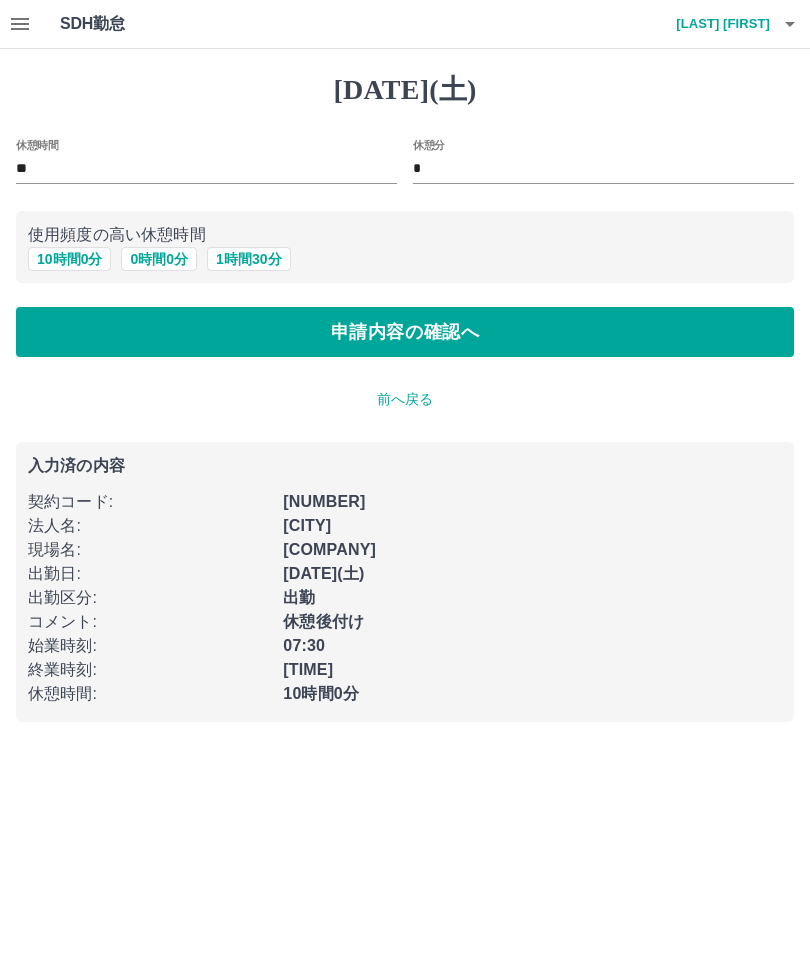 click on "10 時間 0 分" at bounding box center (69, 259) 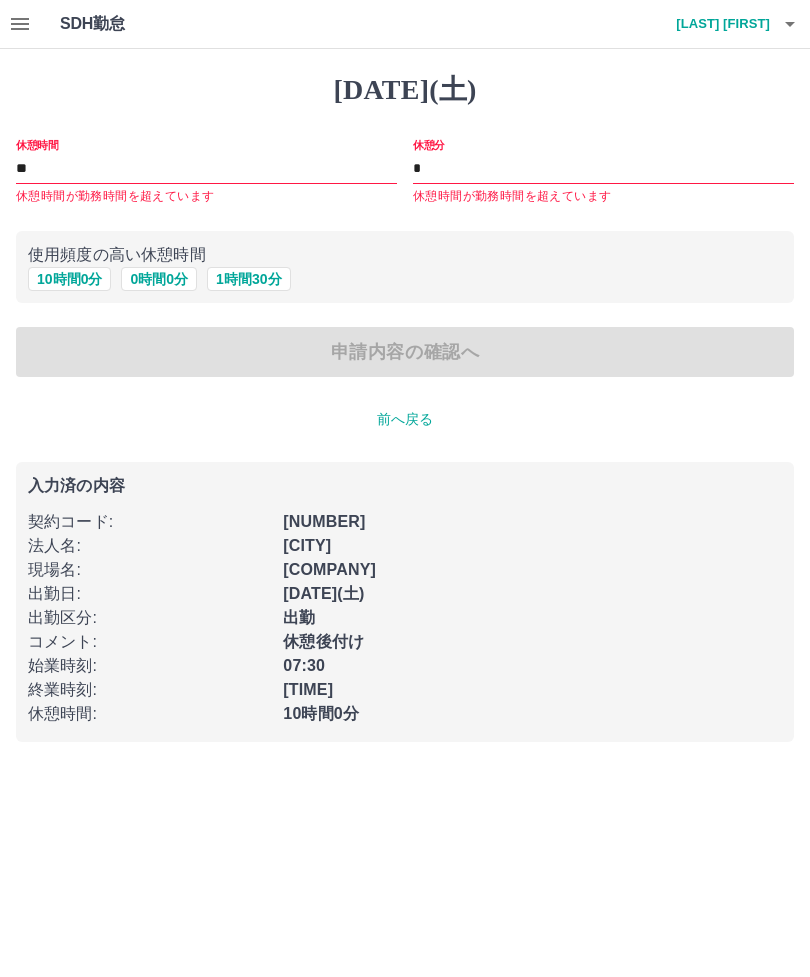 click on "**" at bounding box center [206, 169] 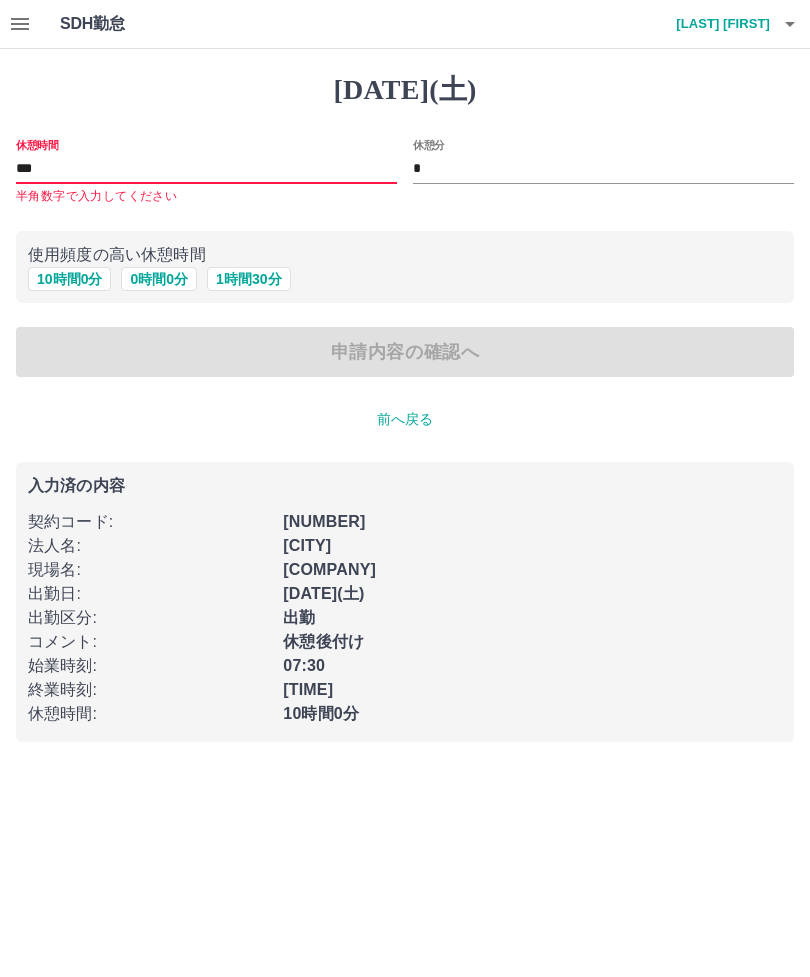 click on "**" at bounding box center [206, 169] 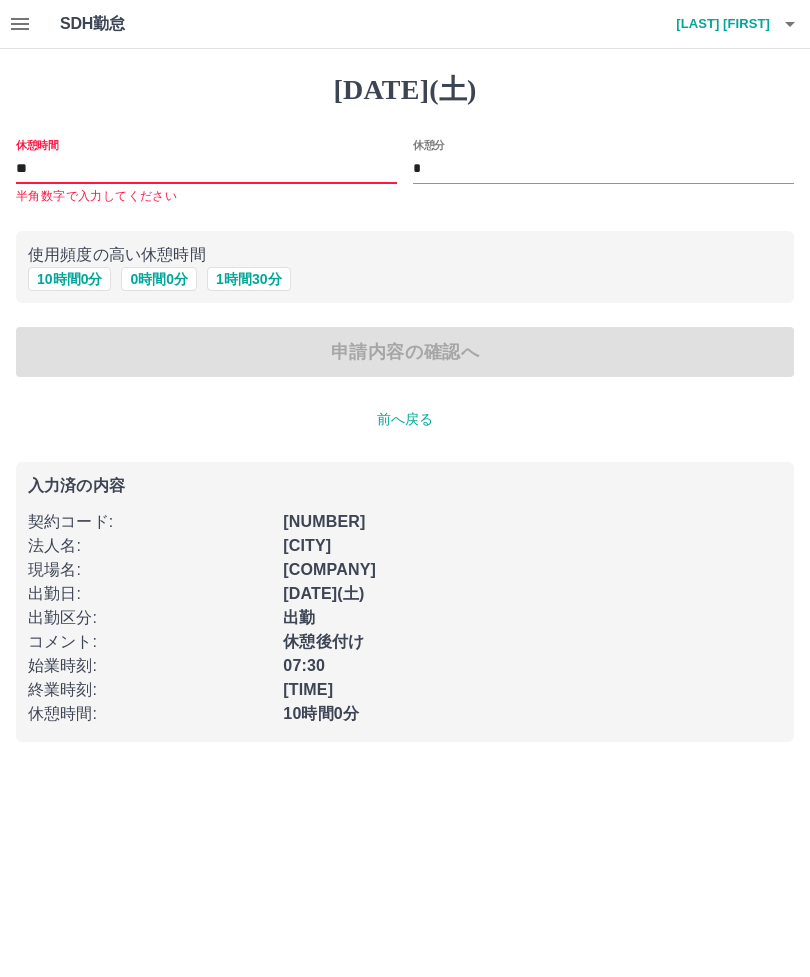 type on "*" 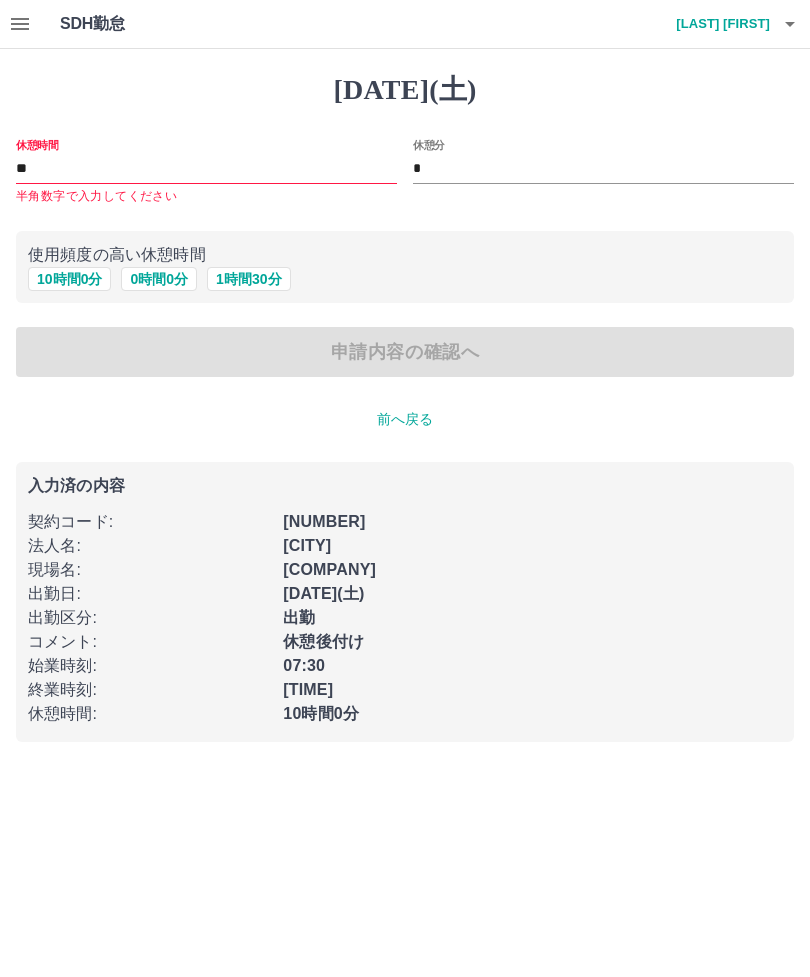 click on "使用頻度の高い休憩時間" at bounding box center (405, 255) 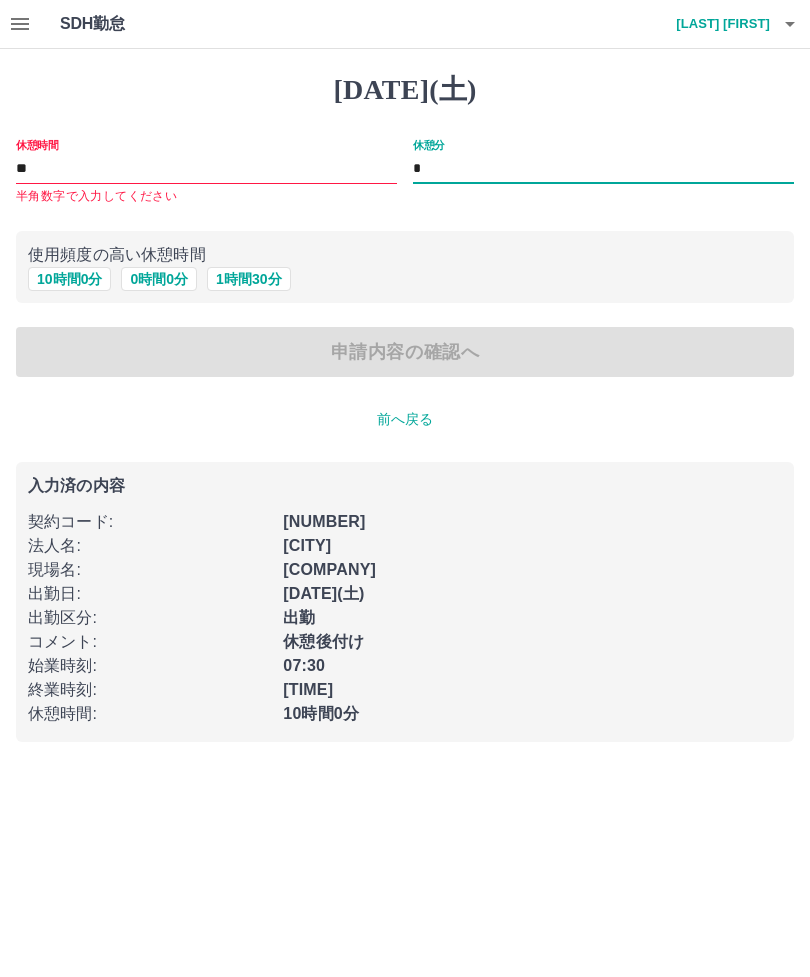 click on "*" at bounding box center [206, 169] 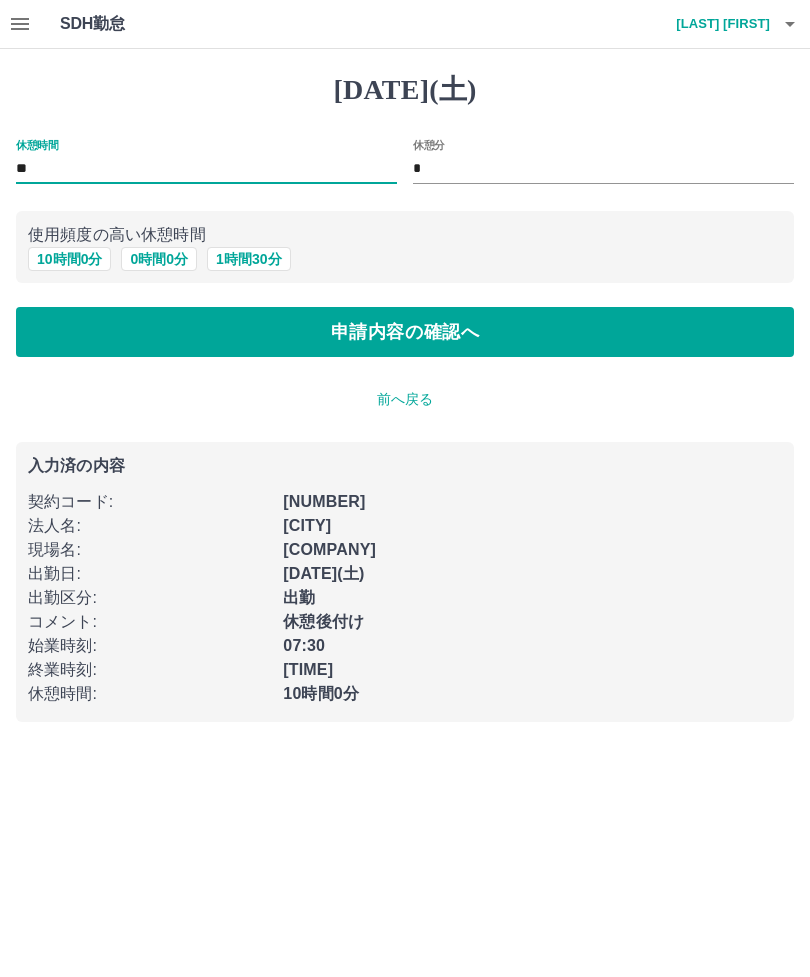 type on "**" 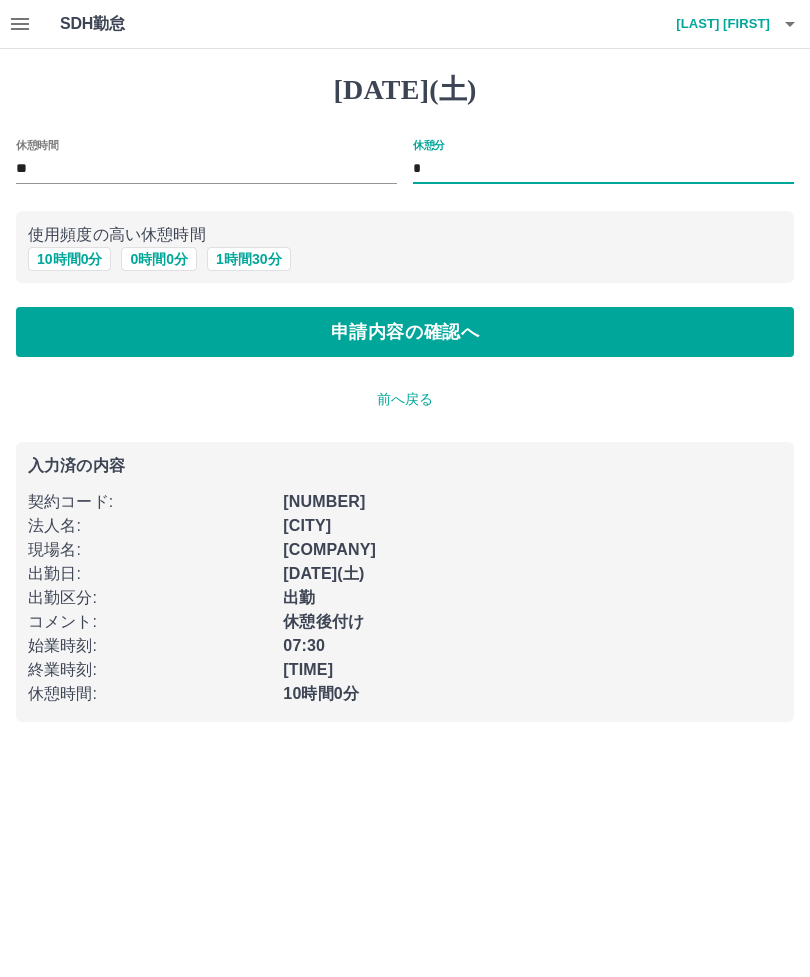 click on "*" at bounding box center (603, 169) 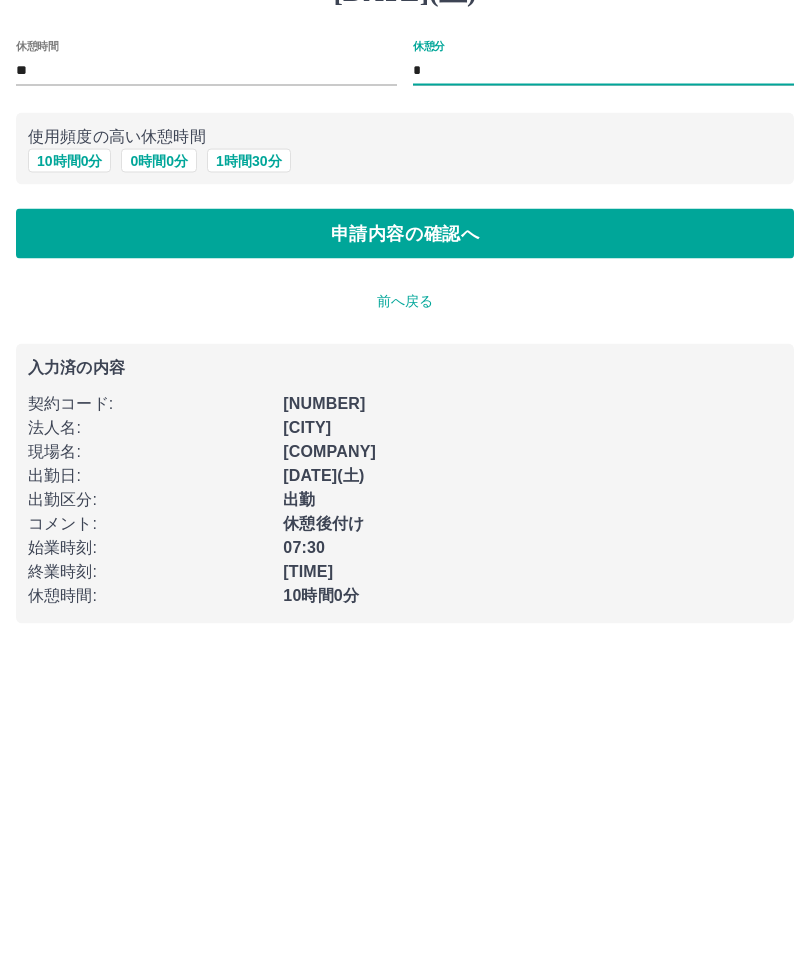 click on "休憩時間 ** 休憩分 * 使用頻度の高い休憩時間 10 時間 0 分 0 時間 0 分 1 時間 30 分 申請内容の確認へ" at bounding box center [405, 248] 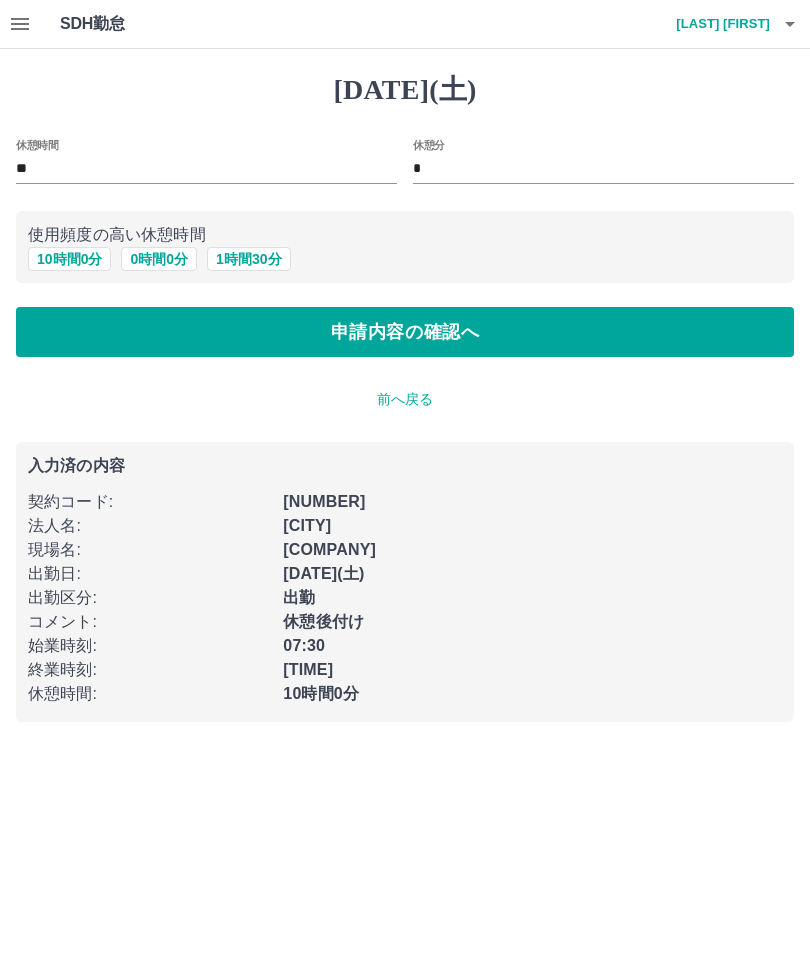 click on "申請内容の確認へ" at bounding box center (405, 332) 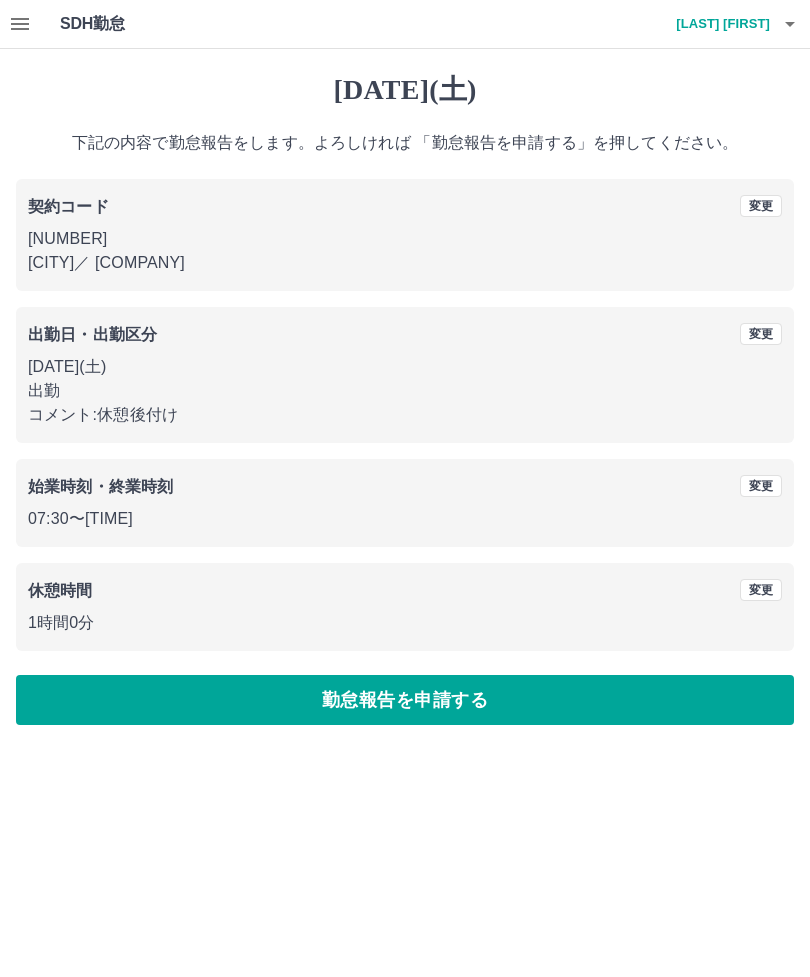 click on "勤怠報告を申請する" at bounding box center [405, 700] 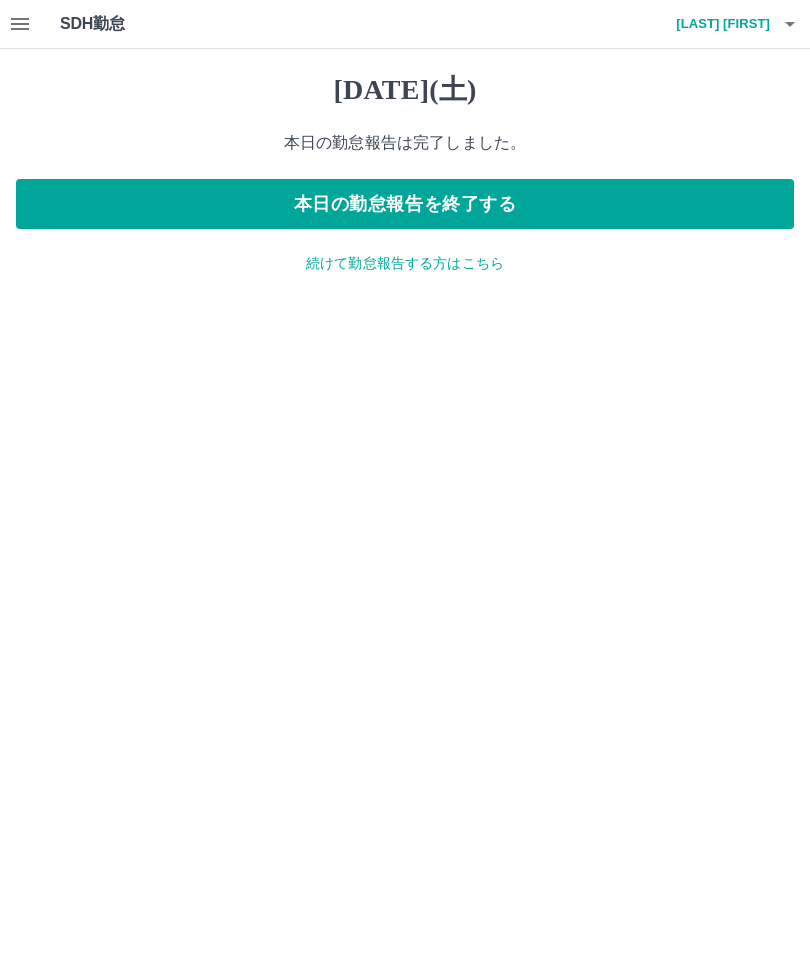 click at bounding box center (790, 24) 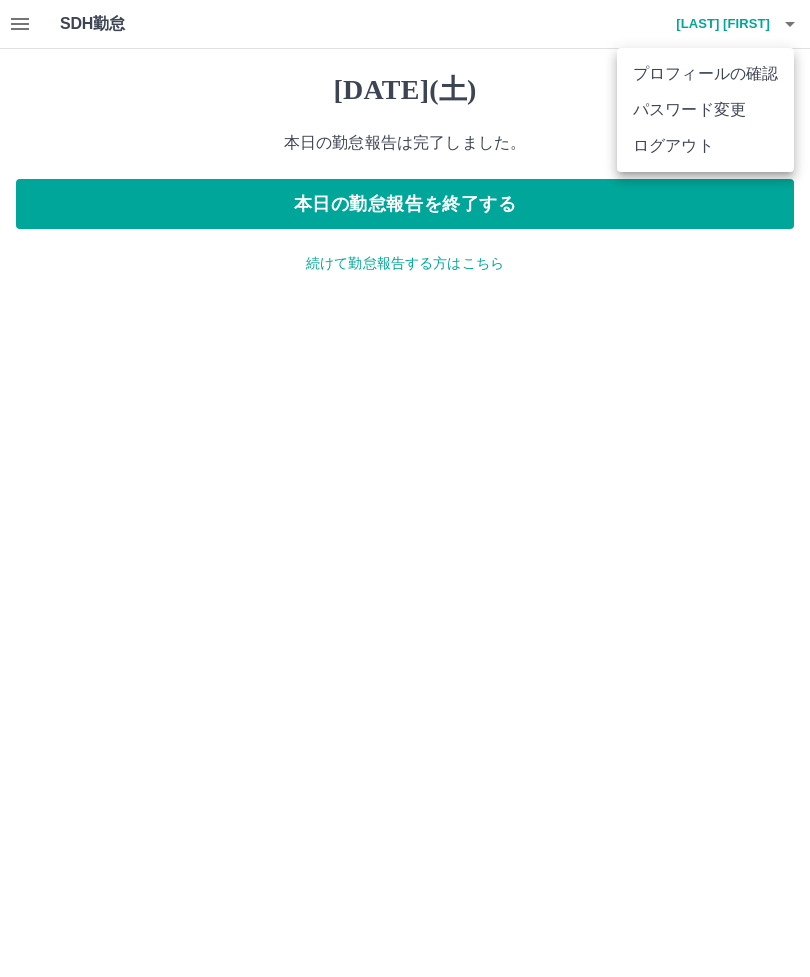 click on "ログアウト" at bounding box center [705, 146] 